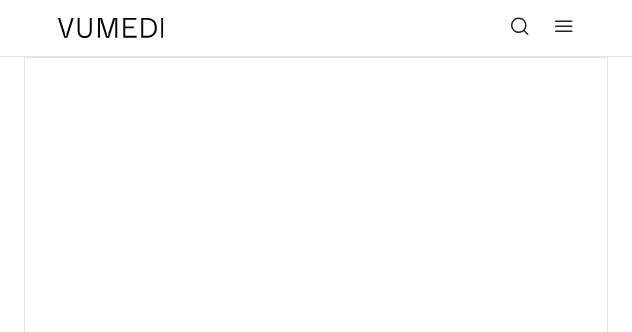 scroll, scrollTop: 0, scrollLeft: 0, axis: both 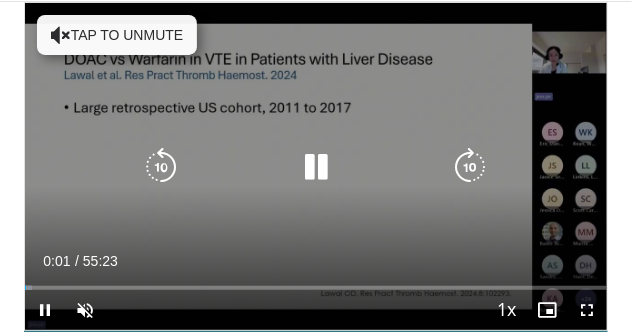 click at bounding box center (61, 35) 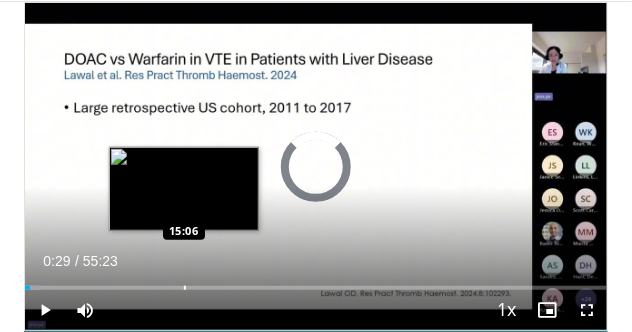 click on "Loaded :  2.70% 00:29 15:06" at bounding box center (316, 280) 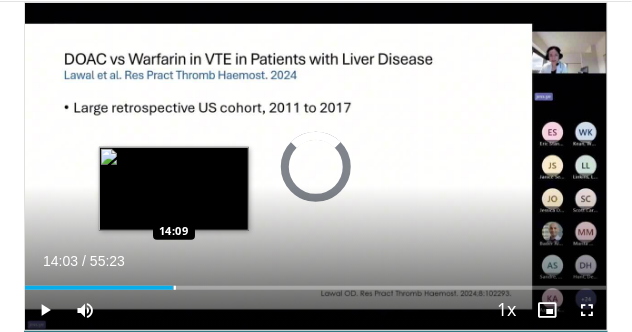 click on "Loaded :  25.54% 14:03 14:09" at bounding box center [316, 288] 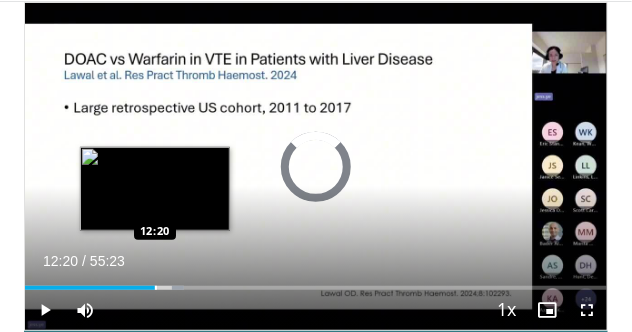 click on "Loaded :  27.34% 14:07 12:20" at bounding box center (316, 280) 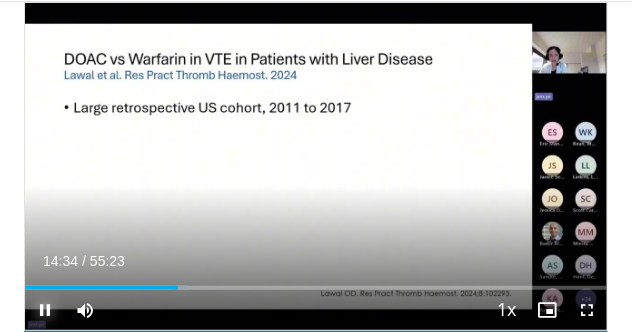 click at bounding box center [45, 310] 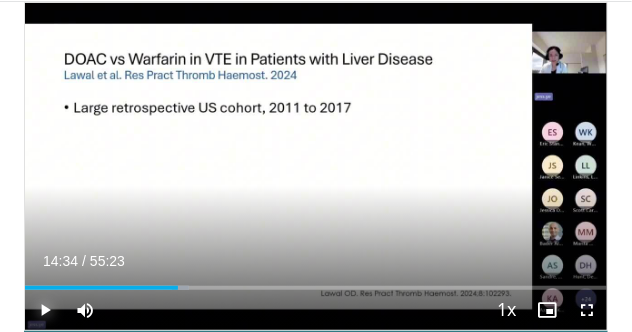 click at bounding box center [45, 310] 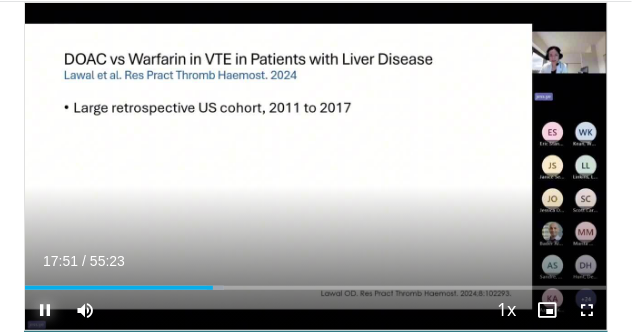 click at bounding box center [45, 310] 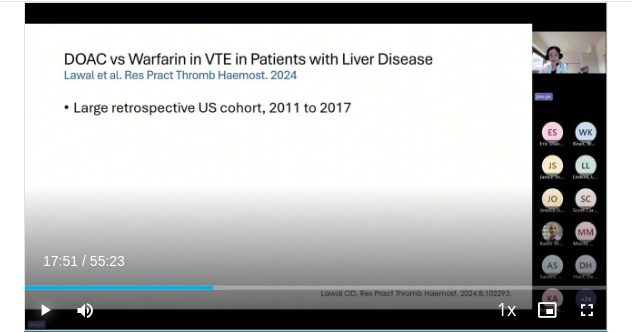 click at bounding box center (45, 310) 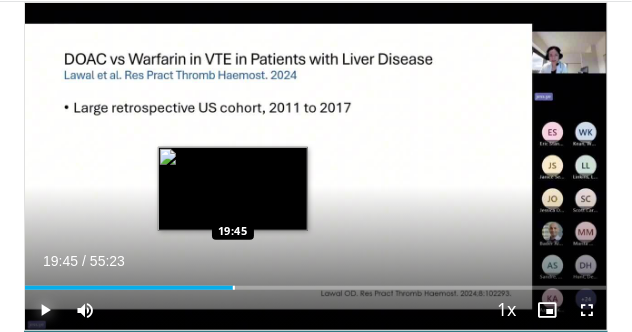 click at bounding box center (234, 288) 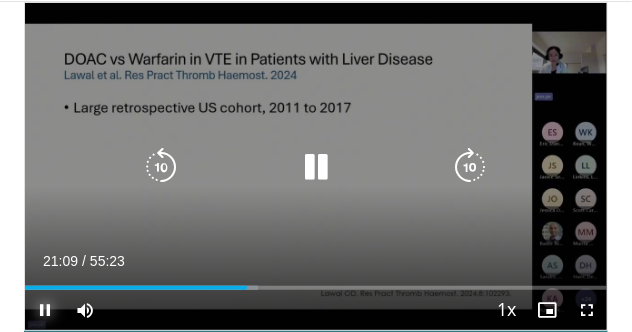 click on "Loaded :  40.02% 21:09 21:39" at bounding box center [316, 288] 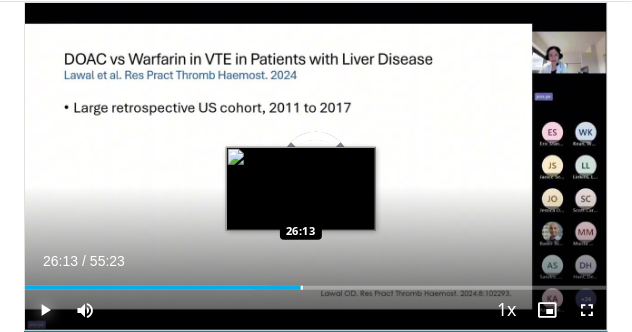 click at bounding box center [302, 288] 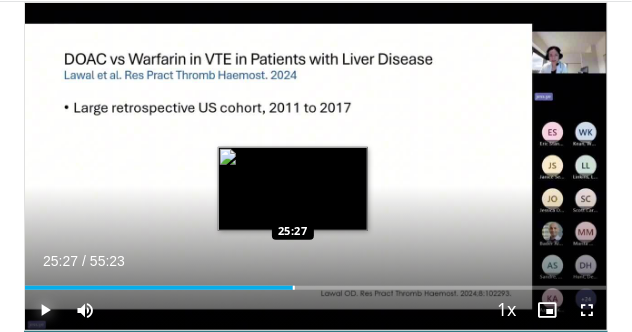 click at bounding box center [294, 288] 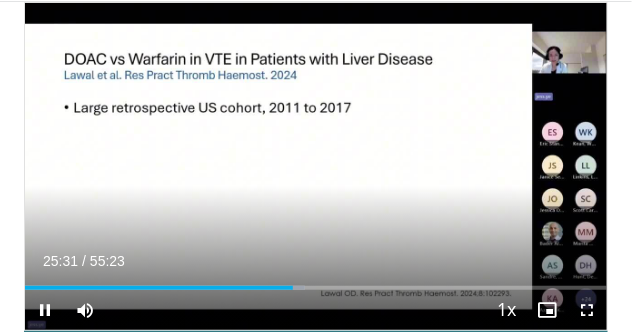 click on "Current Time  25:31 / Duration  55:23 Pause Skip Backward Skip Forward Mute Loaded :  48.07% 25:31 24:59 Stream Type  LIVE Seek to live, currently behind live LIVE   1x Playback Rate 0.5x 0.75x 1x , selected 1.25x 1.5x 1.75x 2x Chapters Chapters Descriptions descriptions off , selected Captions captions settings , opens captions settings dialog captions off , selected Audio Track en (Main) , selected Fullscreen Enable picture-in-picture mode" at bounding box center (316, 310) 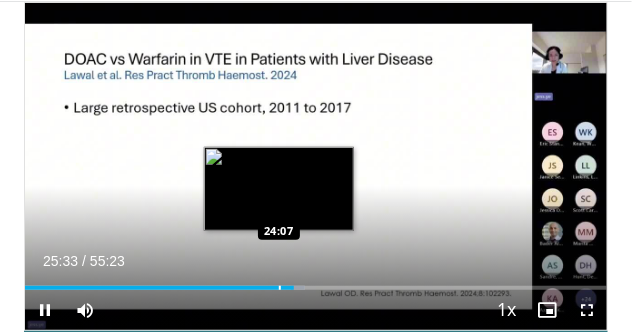 click on "25:33" at bounding box center [159, 288] 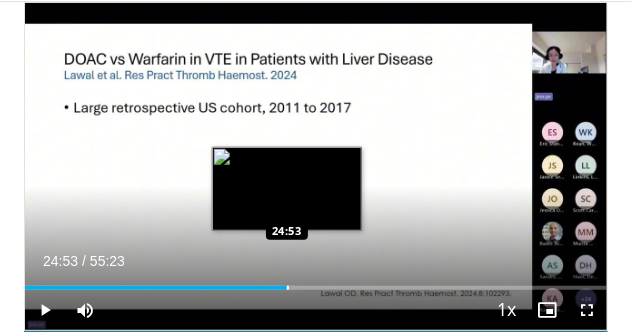 click on "Loaded :  46.27% 24:53 24:53" at bounding box center (316, 288) 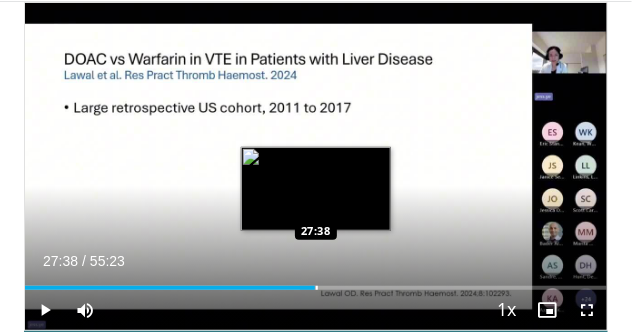 click at bounding box center (317, 288) 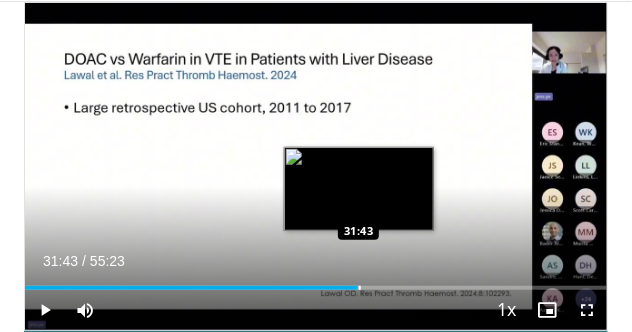 click on "Loaded :  57.39% 31:43 31:43" at bounding box center (316, 280) 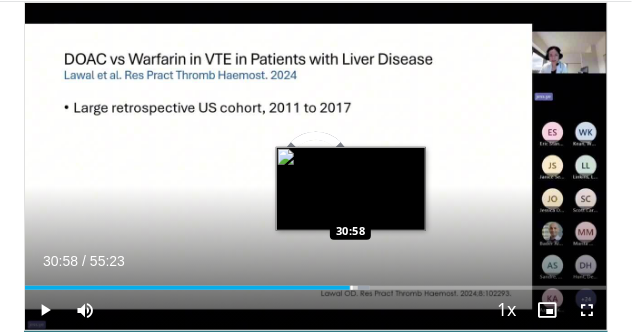 click on "Loaded :  59.28% 30:58 30:58" at bounding box center (316, 280) 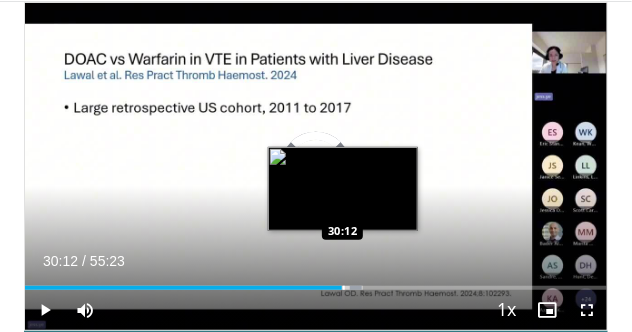 click at bounding box center (344, 288) 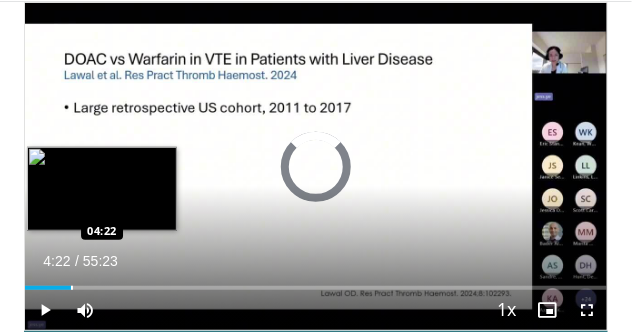 click on "Loaded :  0.00% 39:12 04:22" at bounding box center (316, 280) 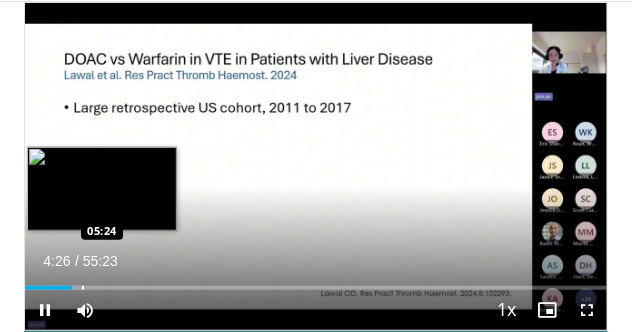 click at bounding box center (83, 288) 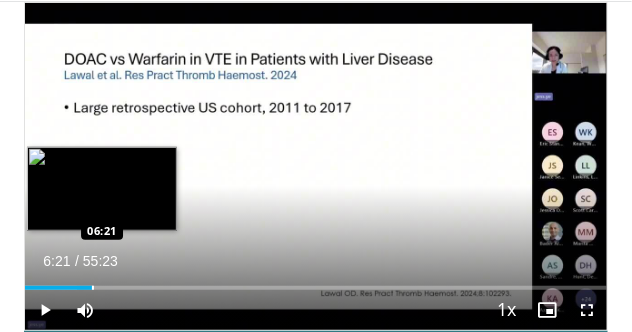 click on "Loaded :  11.72% 06:21 06:21" at bounding box center (316, 288) 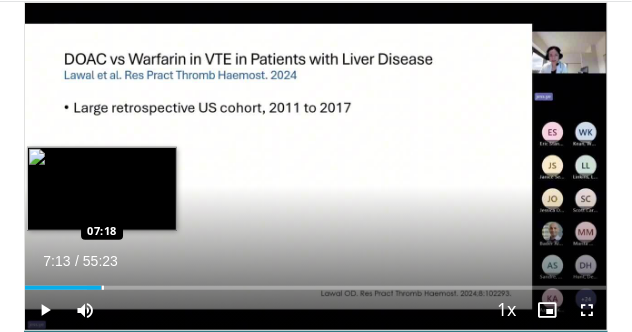 click at bounding box center (95, 288) 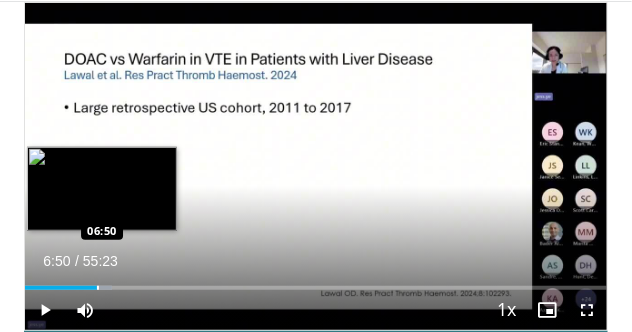 click at bounding box center (98, 288) 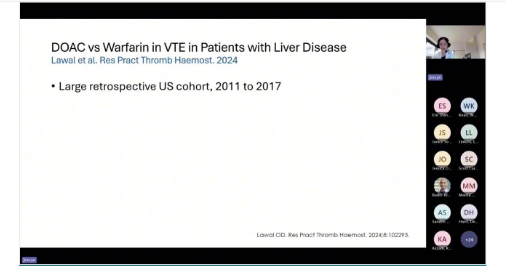 scroll, scrollTop: 55, scrollLeft: 0, axis: vertical 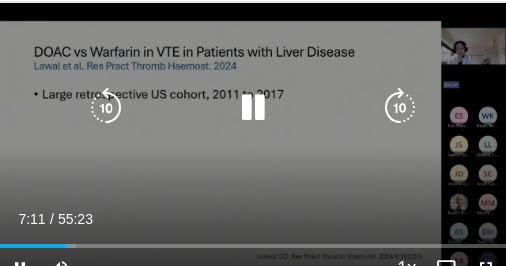 drag, startPoint x: 602, startPoint y: 6, endPoint x: 351, endPoint y: 60, distance: 256.74307 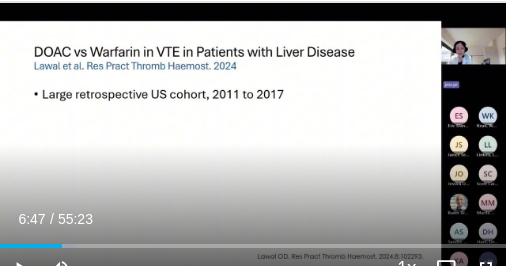 click on "06:47" at bounding box center (31, 246) 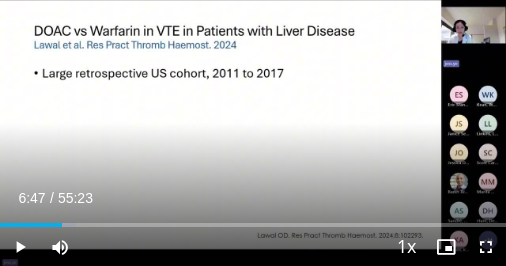 scroll, scrollTop: 76, scrollLeft: 0, axis: vertical 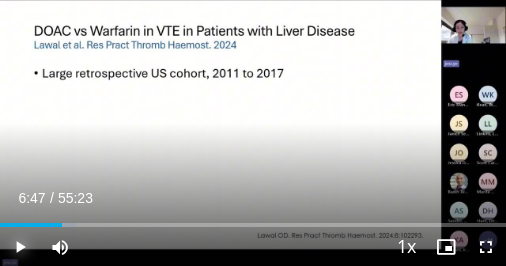 click at bounding box center (20, 247) 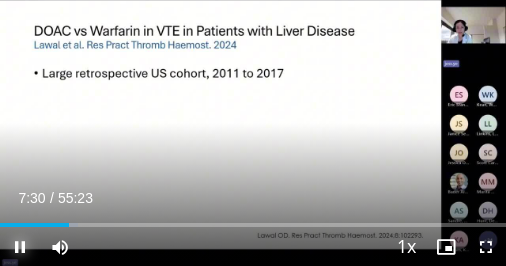 click at bounding box center (20, 247) 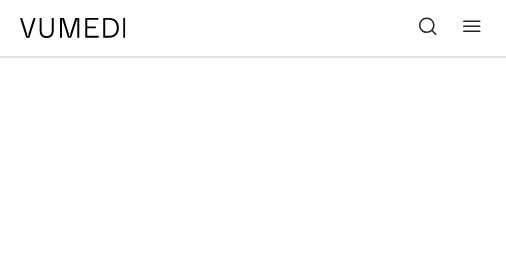scroll, scrollTop: 0, scrollLeft: 0, axis: both 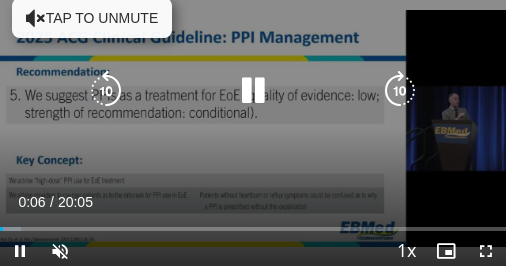 click at bounding box center [36, 18] 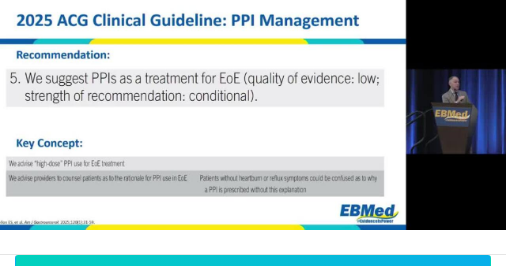 scroll, scrollTop: 88, scrollLeft: 0, axis: vertical 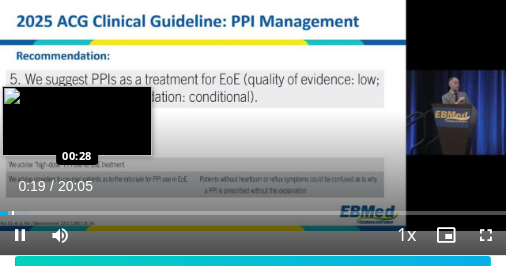 click at bounding box center [14, 213] 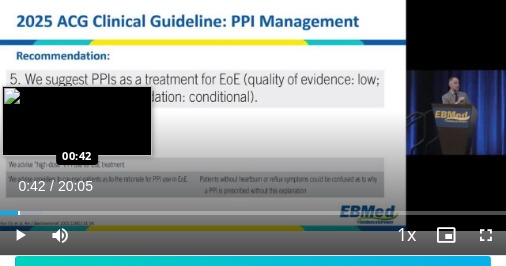click at bounding box center (19, 213) 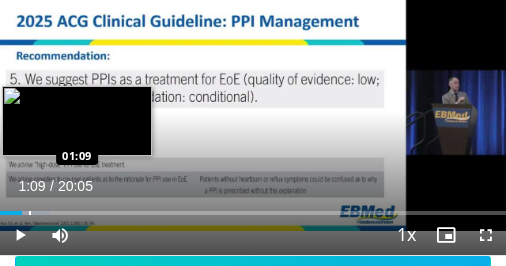 click at bounding box center [30, 213] 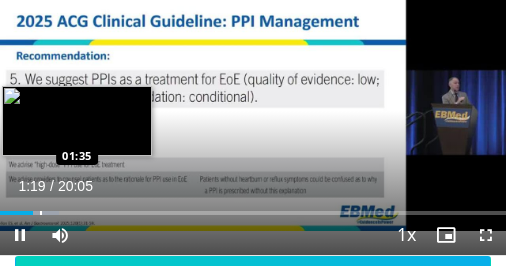 click at bounding box center (38, 213) 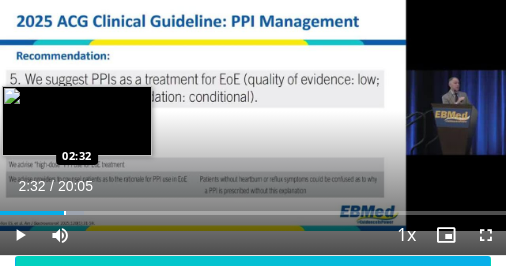 click on "Loaded : 16.57% 02:32 02:32" at bounding box center [253, 205] 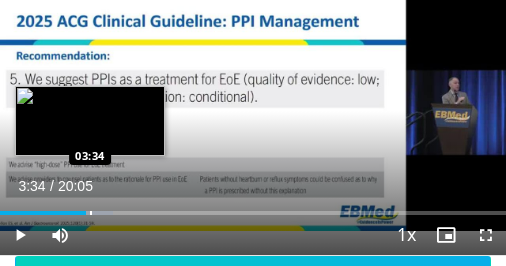 click at bounding box center [91, 213] 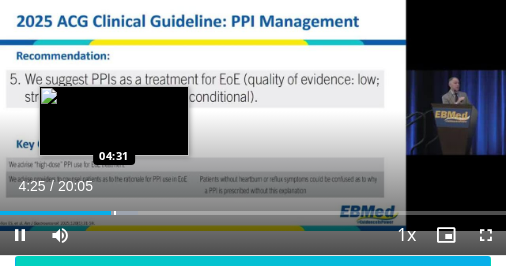 click at bounding box center (115, 213) 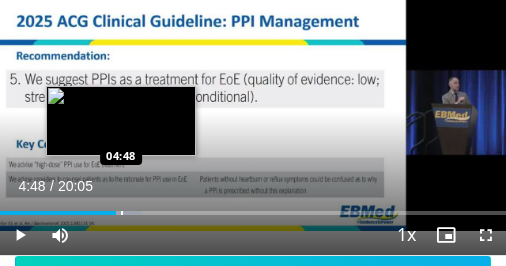 click at bounding box center (122, 213) 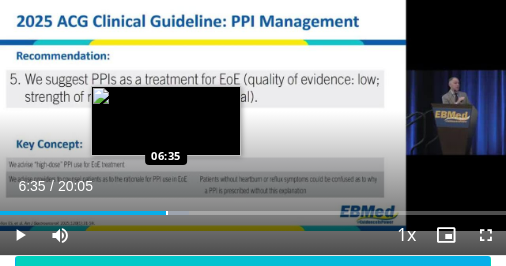 click on "Loaded : 37.27% 06:25 06:35" at bounding box center [253, 205] 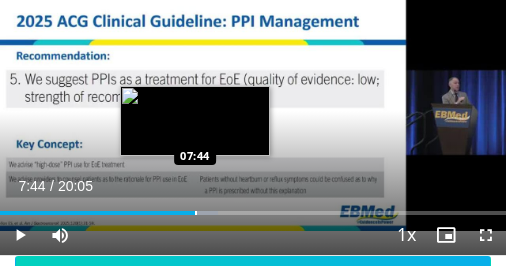 click on "Loaded : 43.07% 07:44 07:44" at bounding box center (253, 205) 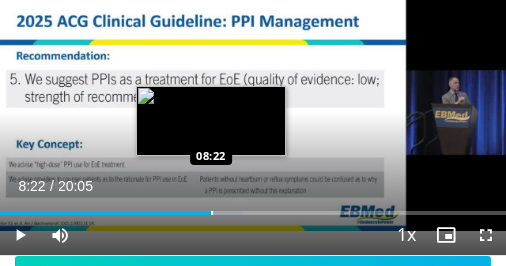 click at bounding box center (212, 213) 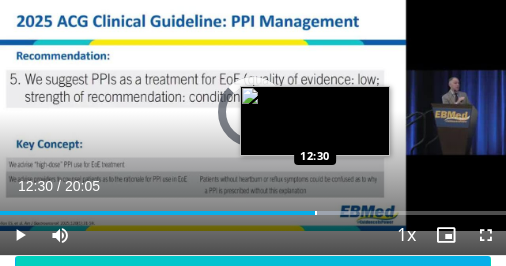 click at bounding box center (316, 213) 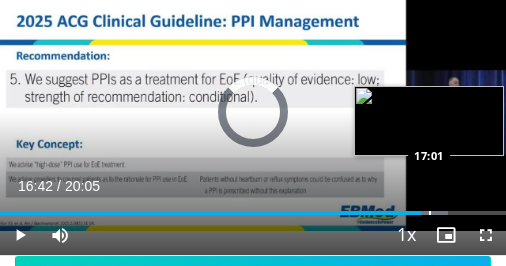 click at bounding box center (430, 213) 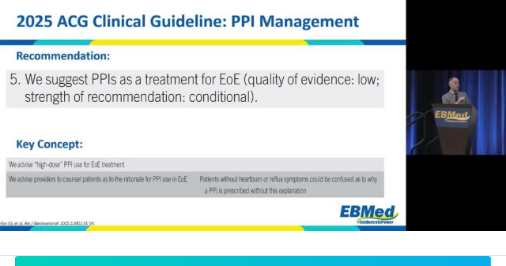 click on "**********" at bounding box center (253, 112) 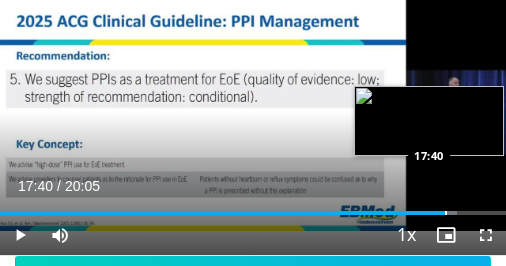 click at bounding box center [446, 213] 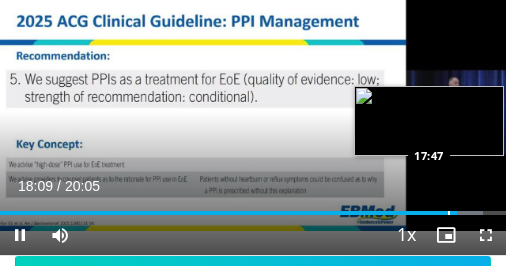 click on "**********" at bounding box center [253, 112] 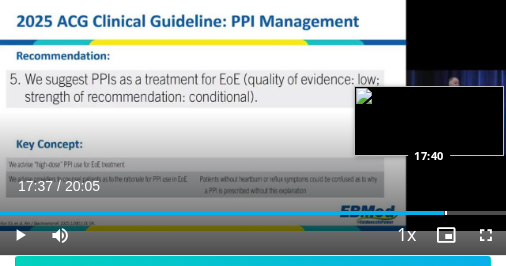 click on "Loaded : 87.80% 17:37 17:40" at bounding box center [253, 213] 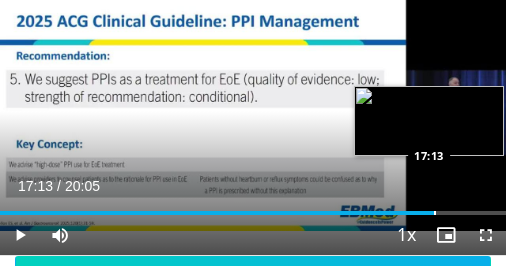 click on "17:13" at bounding box center (217, 213) 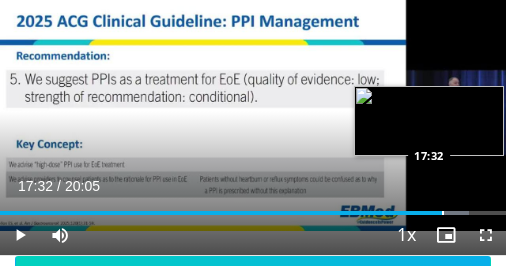 click on "Loaded : 92.77% 17:32 17:32" at bounding box center (253, 205) 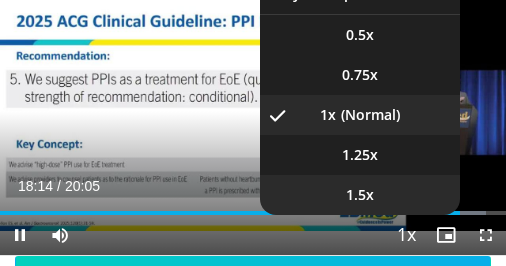 click on "1.5x" at bounding box center [360, 195] 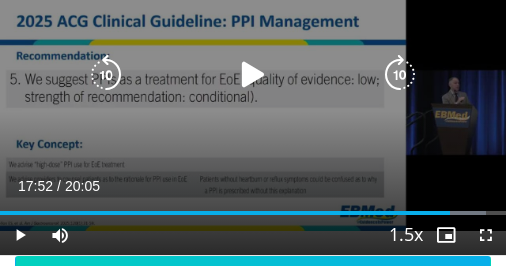 click on "17:52" at bounding box center (225, 213) 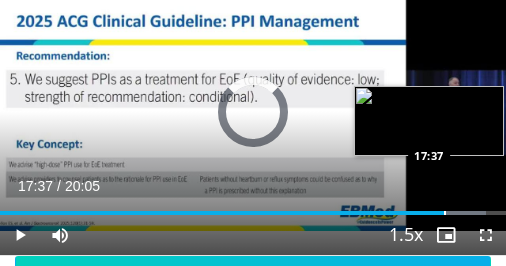click on "18:00" at bounding box center [222, 213] 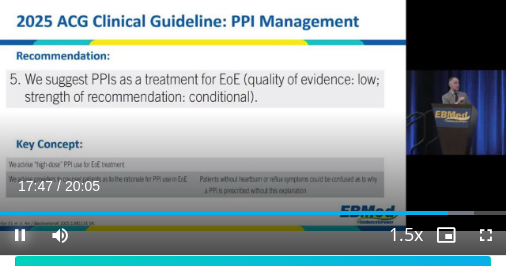 click at bounding box center (20, 235) 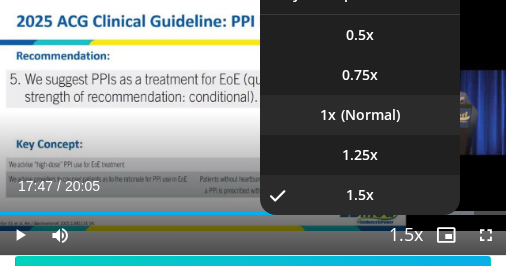click on "1x" at bounding box center [360, 115] 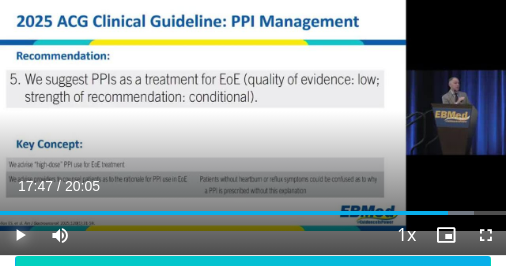click at bounding box center (20, 235) 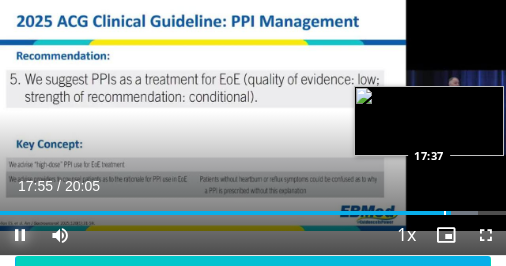 click at bounding box center [445, 213] 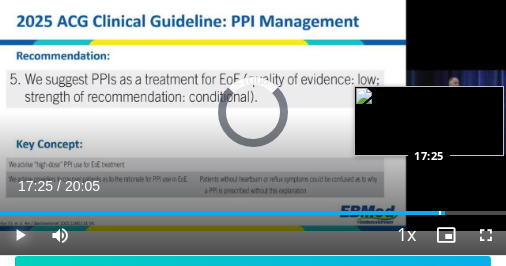 click on "17:40" at bounding box center (222, 213) 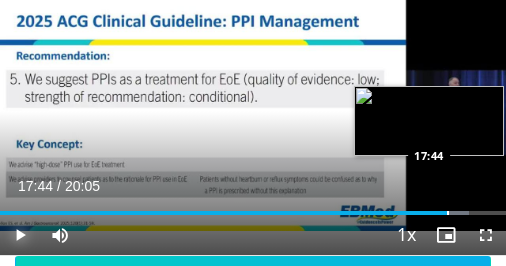 click on "Loaded : 92.77% 17:44 17:44" at bounding box center [253, 213] 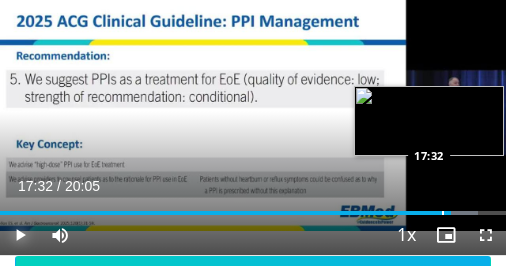 click at bounding box center (443, 213) 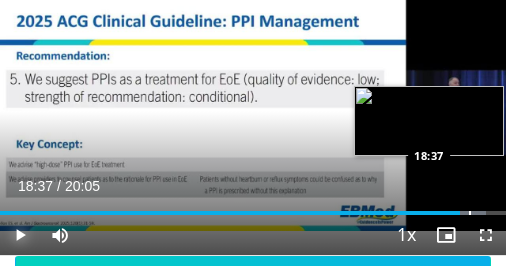 click at bounding box center [466, 213] 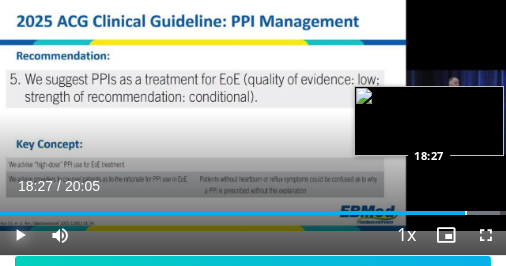 click at bounding box center (466, 213) 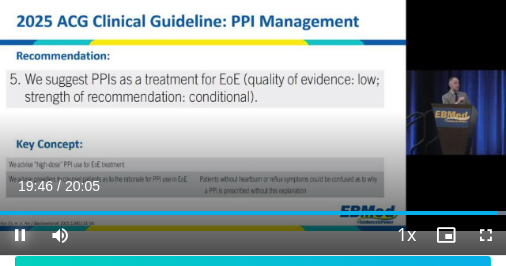 click at bounding box center (20, 235) 